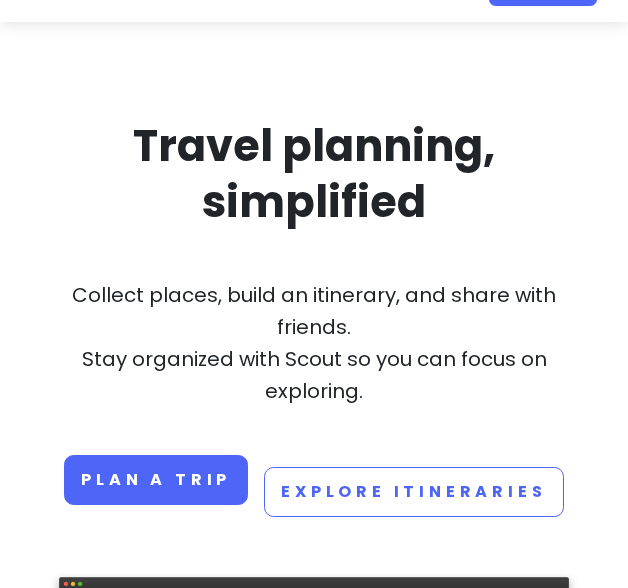 scroll, scrollTop: 0, scrollLeft: 0, axis: both 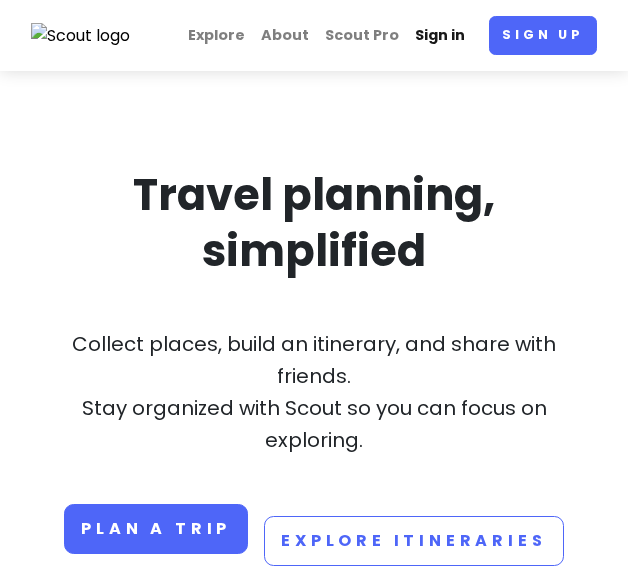 click on "Sign in" at bounding box center (440, 35) 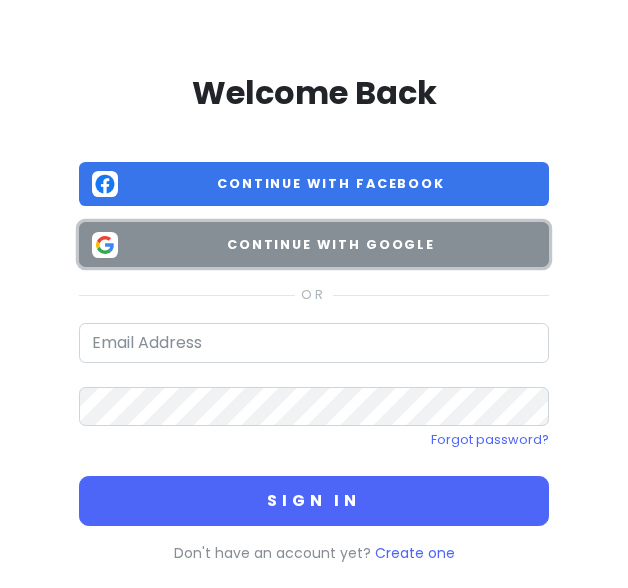 click on "Continue with Google" at bounding box center [331, 245] 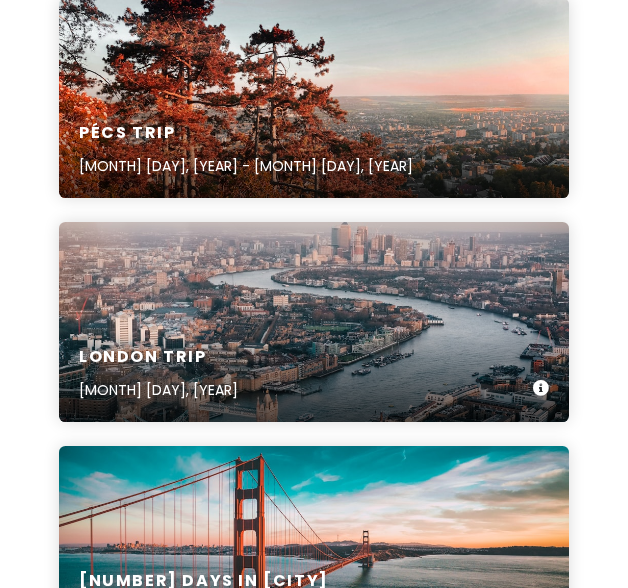 scroll, scrollTop: 537, scrollLeft: 0, axis: vertical 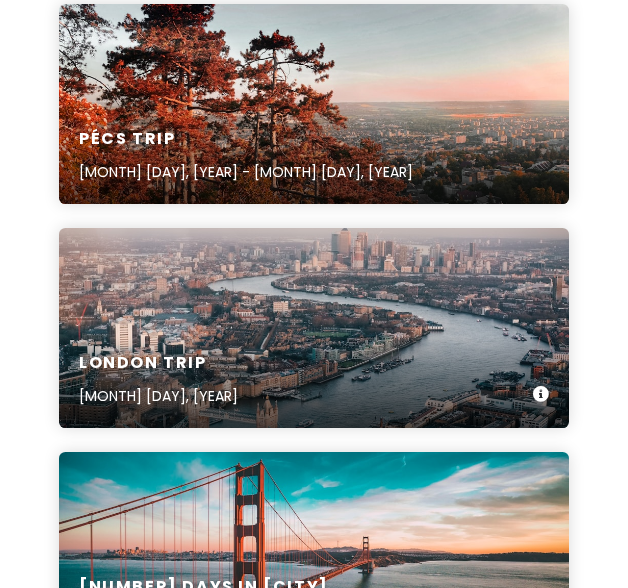 click on "[CITY] Trip [MONTH] [DAY], [YEAR]" at bounding box center [314, 328] 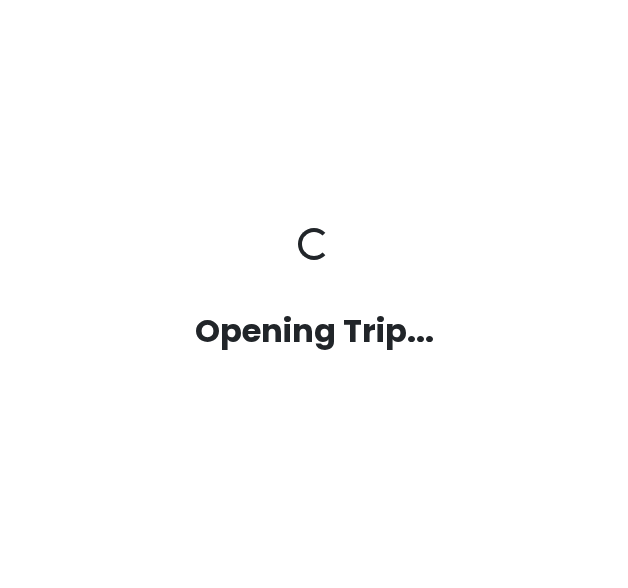 scroll, scrollTop: 0, scrollLeft: 0, axis: both 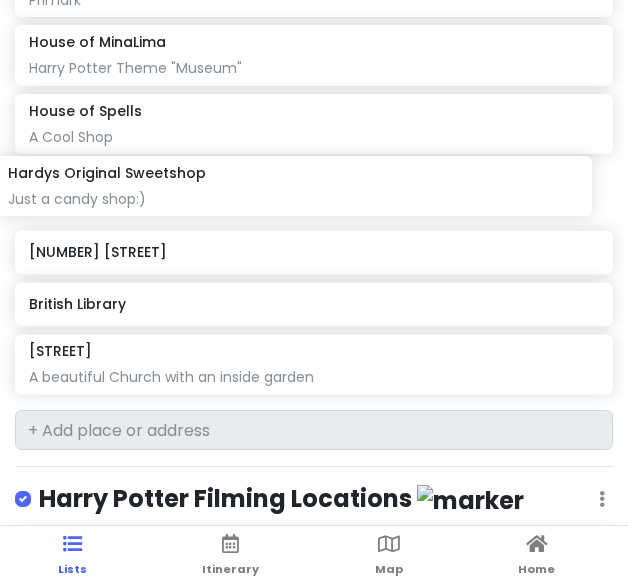 drag, startPoint x: 226, startPoint y: 170, endPoint x: 212, endPoint y: 169, distance: 14.035668 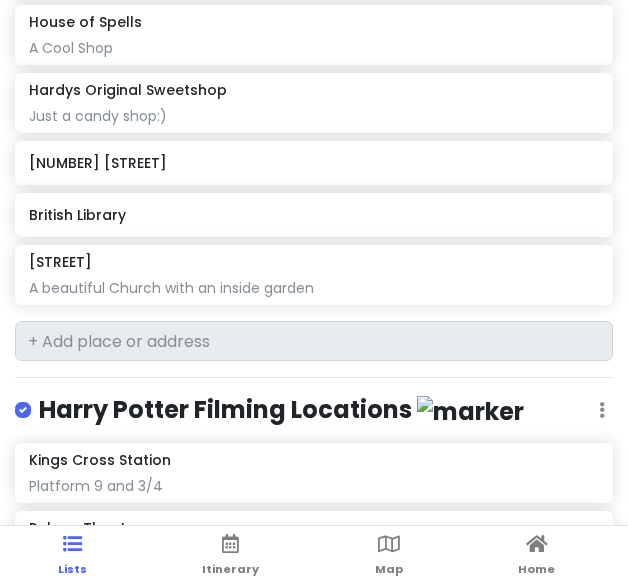 scroll, scrollTop: 1903, scrollLeft: 0, axis: vertical 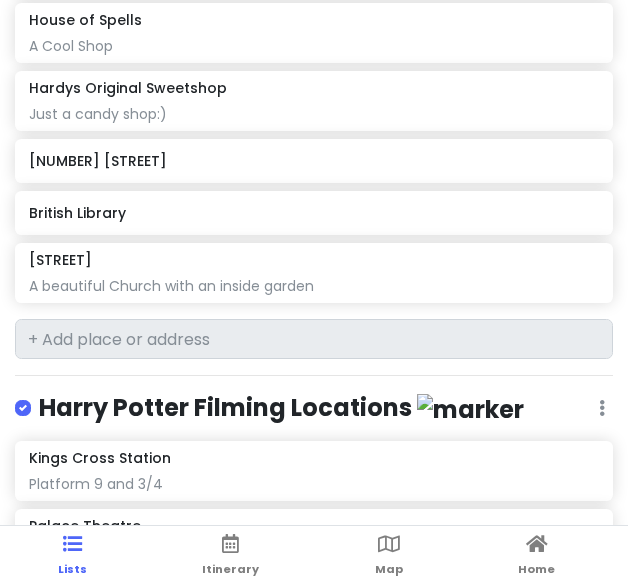 click on "[STREET]" at bounding box center (313, 260) 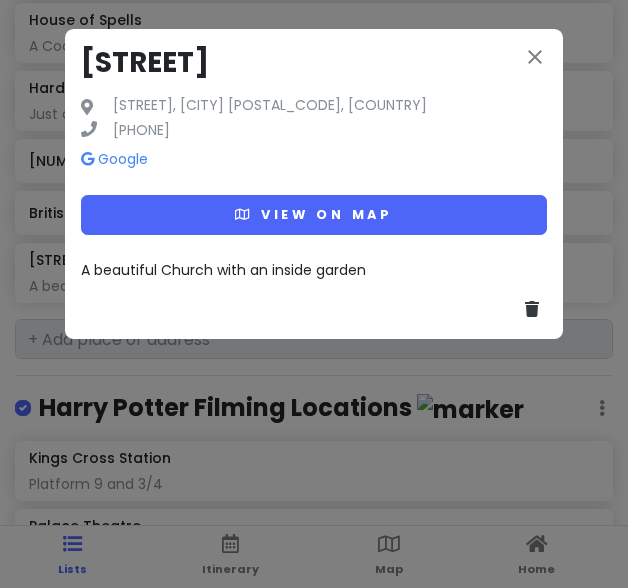 drag, startPoint x: 306, startPoint y: 110, endPoint x: 60, endPoint y: 63, distance: 250.4496 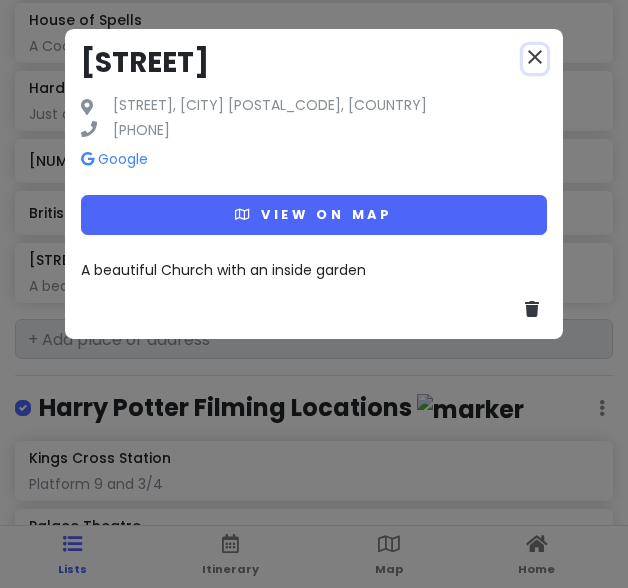 click on "close" at bounding box center (535, 57) 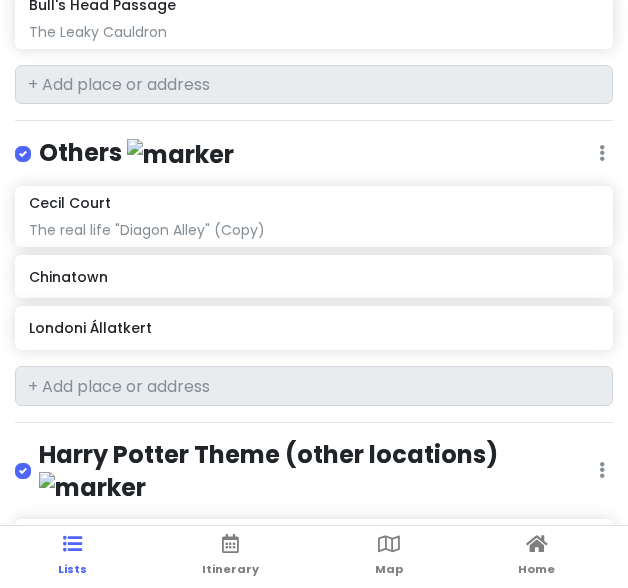 scroll, scrollTop: 2835, scrollLeft: 0, axis: vertical 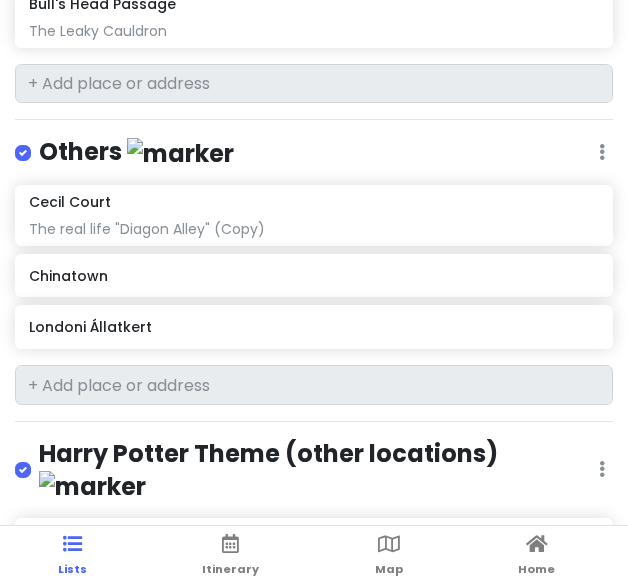 click on "The real life "Diagon Alley" (Copy)" at bounding box center [313, -2443] 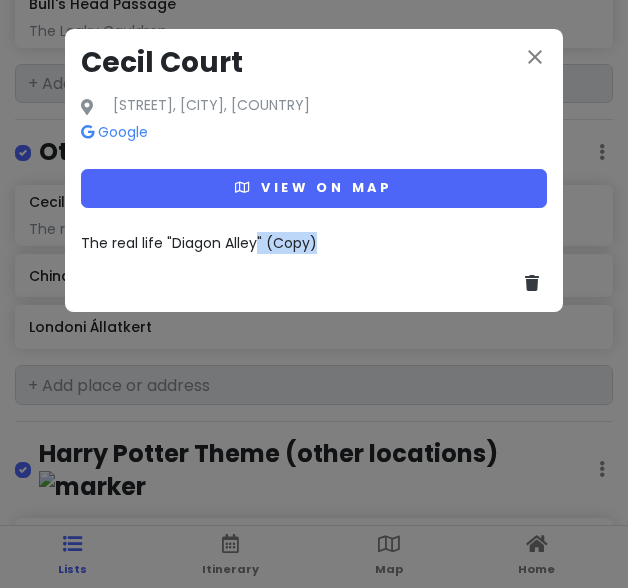 drag, startPoint x: 321, startPoint y: 243, endPoint x: 254, endPoint y: 243, distance: 67 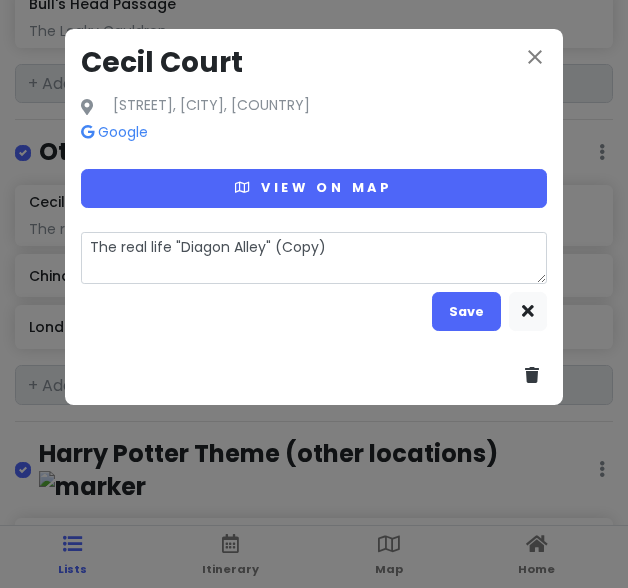 drag, startPoint x: 373, startPoint y: 249, endPoint x: 23, endPoint y: 247, distance: 350.0057 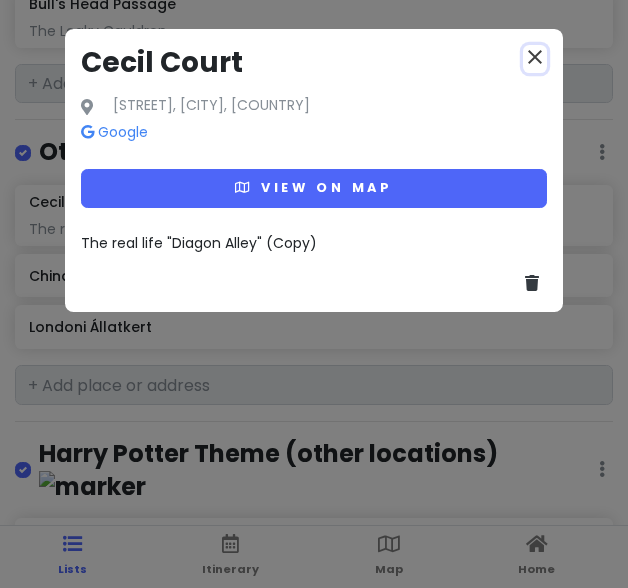 click on "close" at bounding box center (535, 57) 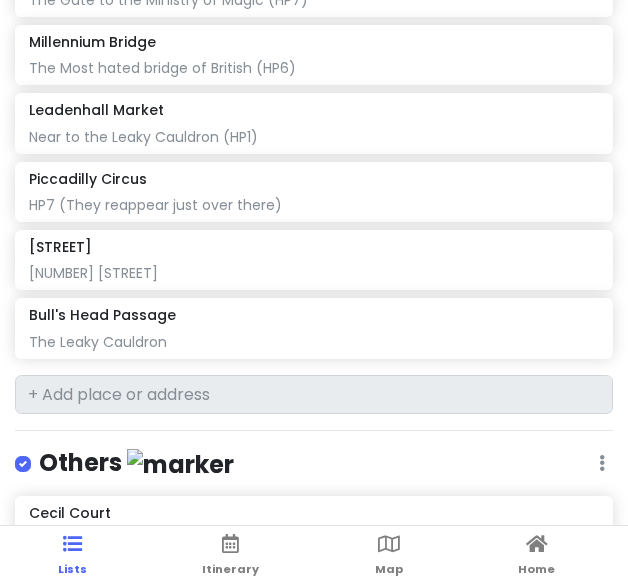 scroll, scrollTop: 2515, scrollLeft: 0, axis: vertical 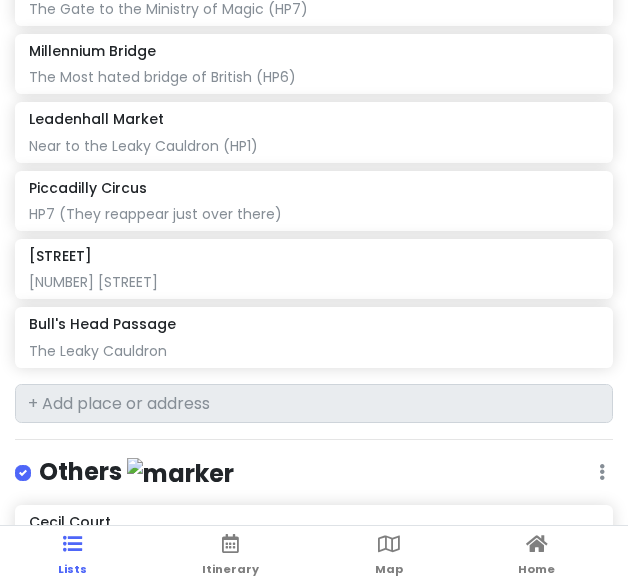 click on "Piccadilly Circus [POSTAL_CODE] (They reappear just over there)" at bounding box center [314, 201] 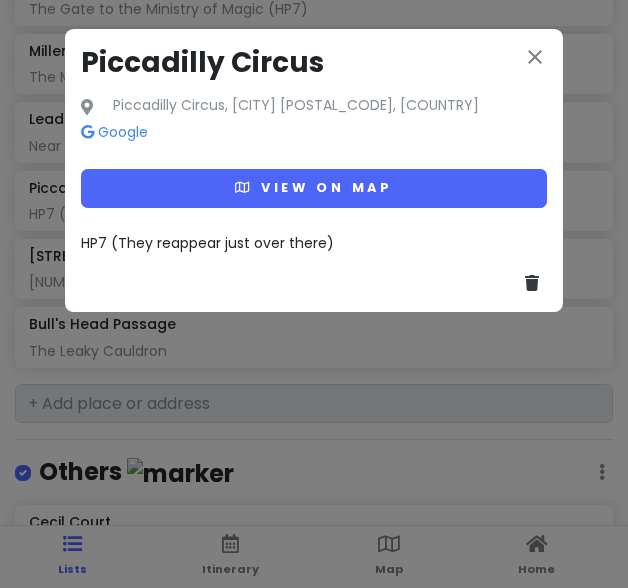 click on "HP7 (They reappear just over there)" at bounding box center (314, 243) 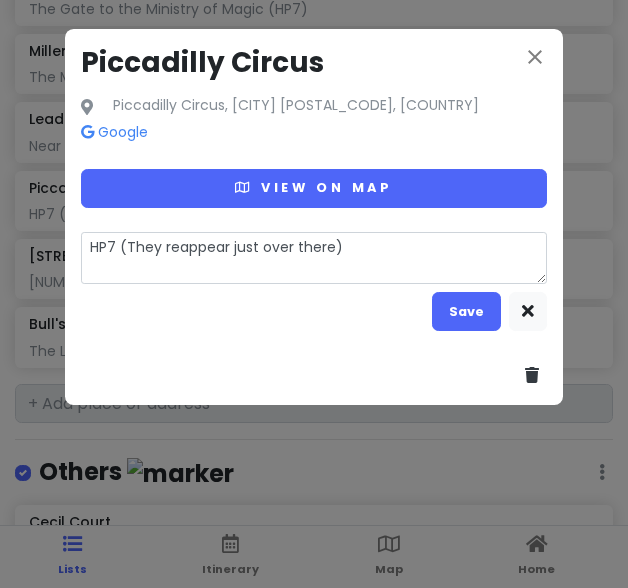 drag, startPoint x: 353, startPoint y: 247, endPoint x: -41, endPoint y: 248, distance: 394.00128 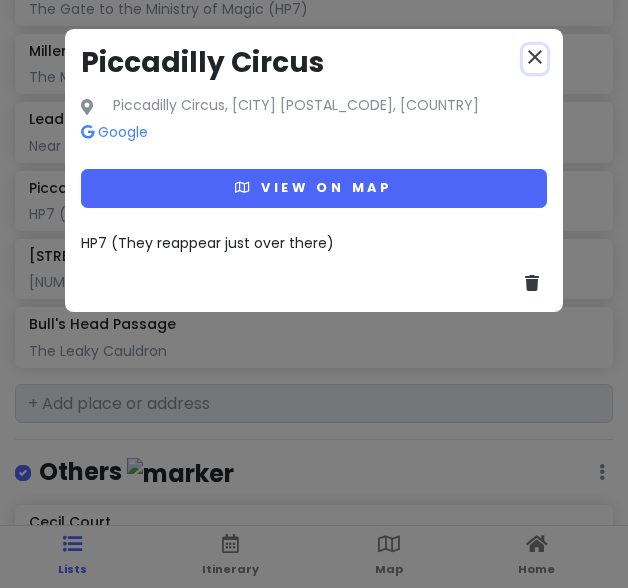 click on "close" at bounding box center [535, 57] 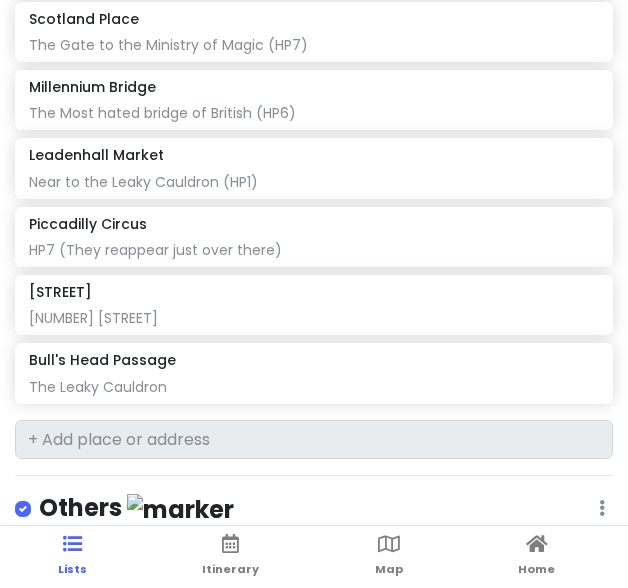 scroll, scrollTop: 2478, scrollLeft: 0, axis: vertical 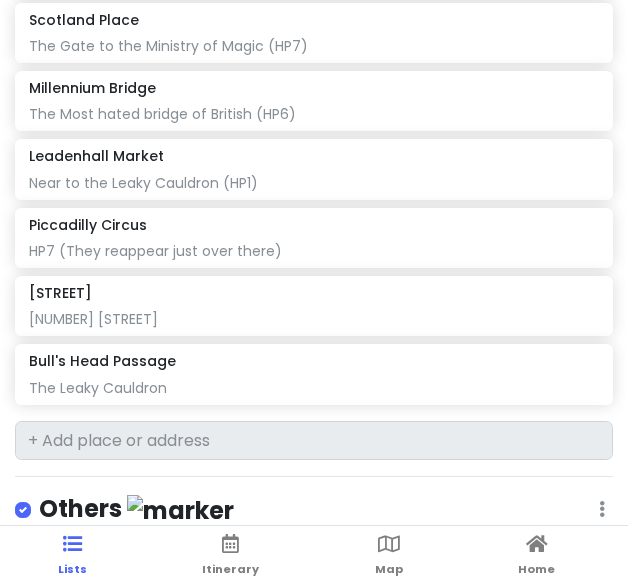 click on "Near to the Leaky Cauldron (HP1)" at bounding box center [313, -2086] 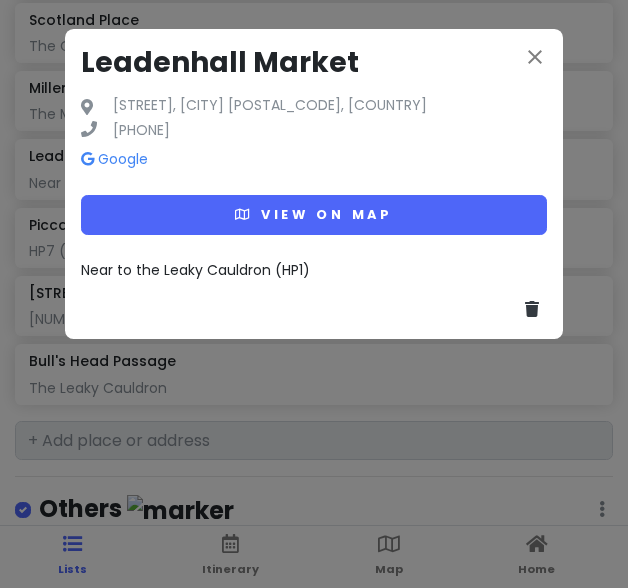click on "Near to the Leaky Cauldron (HP1)" at bounding box center (195, 270) 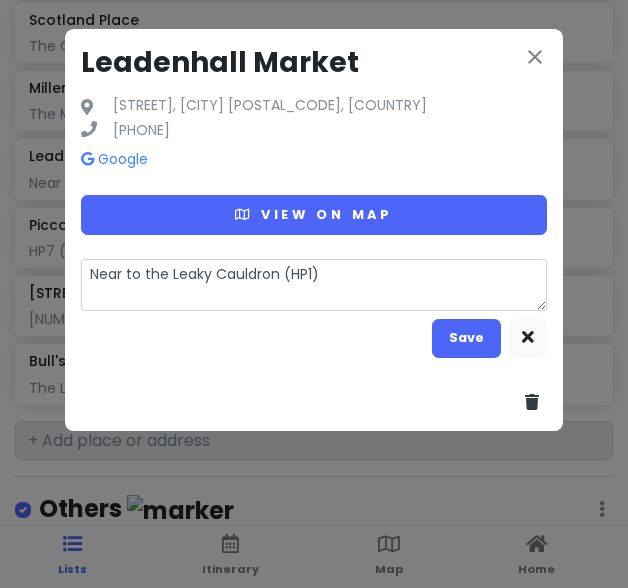 drag, startPoint x: 337, startPoint y: 272, endPoint x: -62, endPoint y: 264, distance: 399.0802 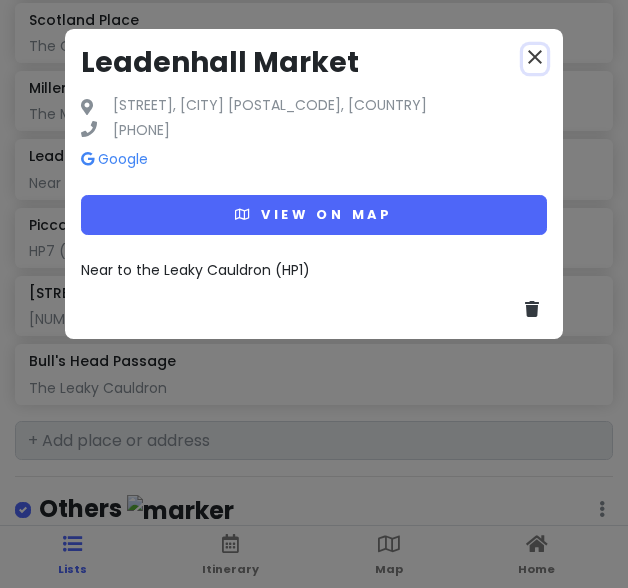 click on "close" at bounding box center [535, 57] 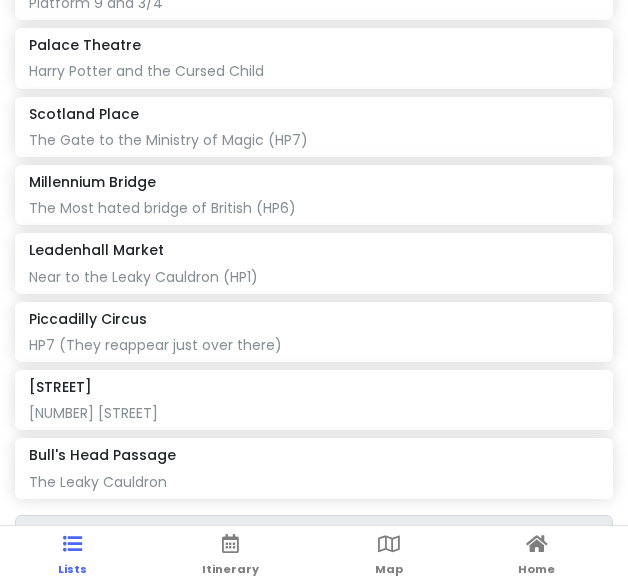 scroll, scrollTop: 2376, scrollLeft: 0, axis: vertical 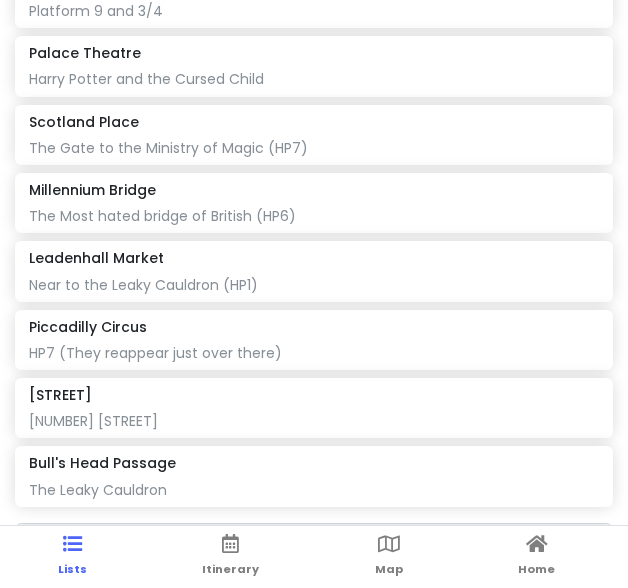 click on "The Most hated bridge of British (HP6)" at bounding box center (313, -1984) 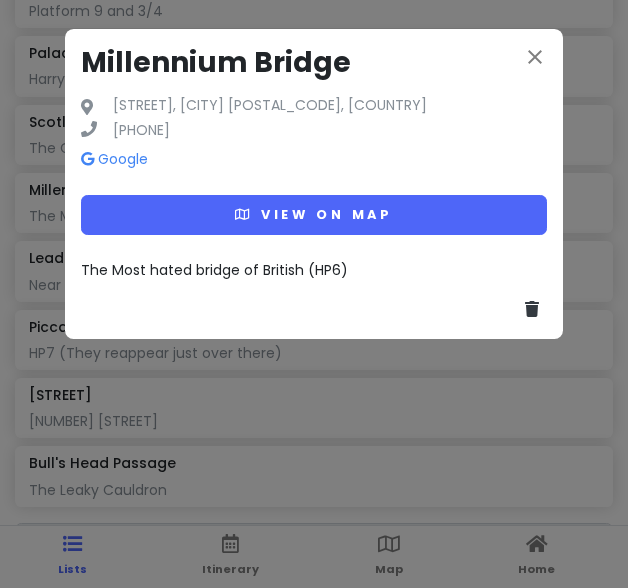 click on "The Most hated bridge of British (HP6)" at bounding box center [214, 270] 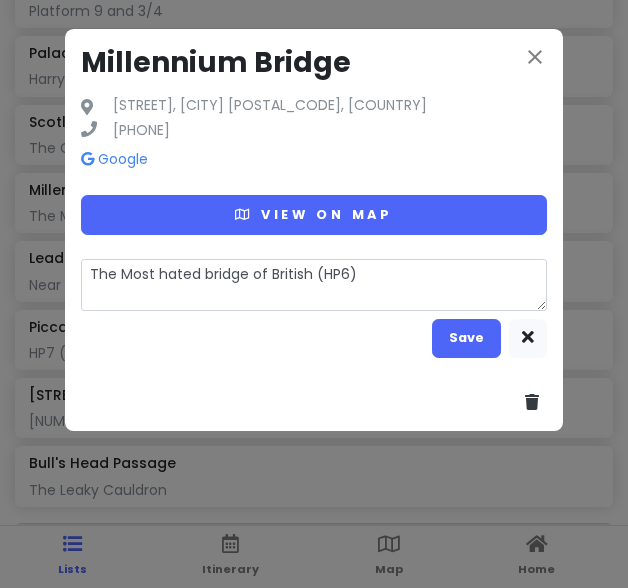 drag, startPoint x: 376, startPoint y: 277, endPoint x: -74, endPoint y: 277, distance: 450 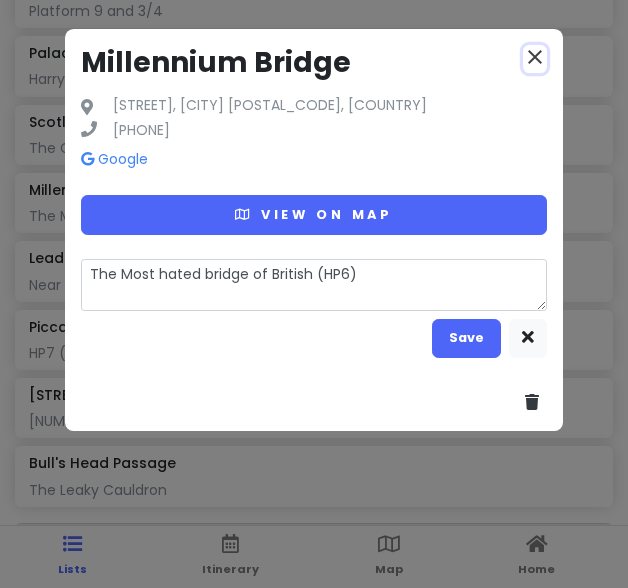 click on "close" at bounding box center [535, 57] 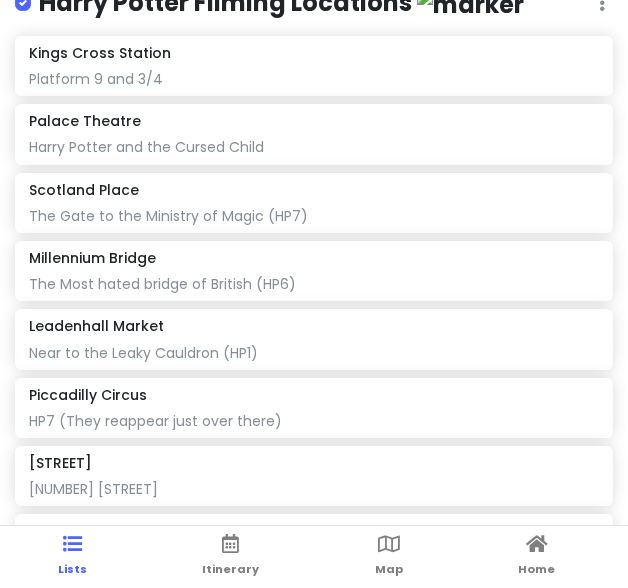 scroll, scrollTop: 2305, scrollLeft: 0, axis: vertical 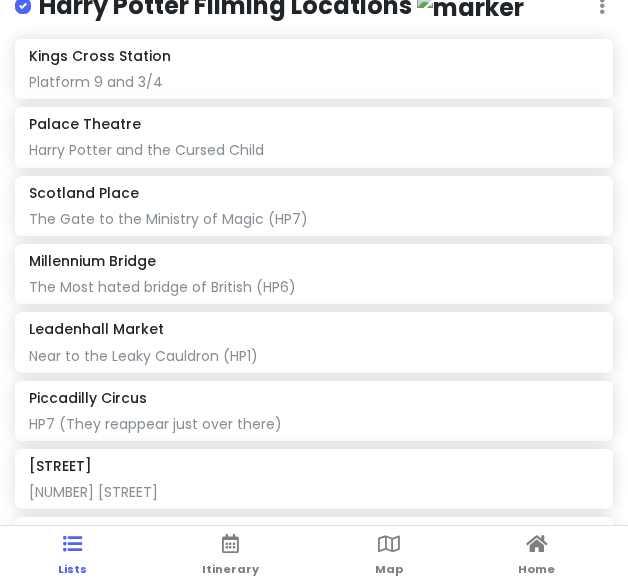 click on "Scotland Place" at bounding box center [84, 193] 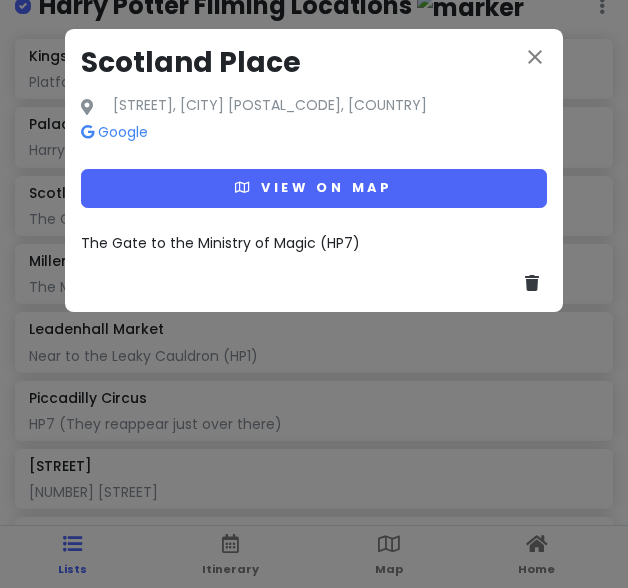 click on "close [STREET] [STREET], [CITY] [POSTAL_CODE], [COUNTRY]  Google View on map The Gate to the Ministry of Magic (HP7)" at bounding box center (314, 170) 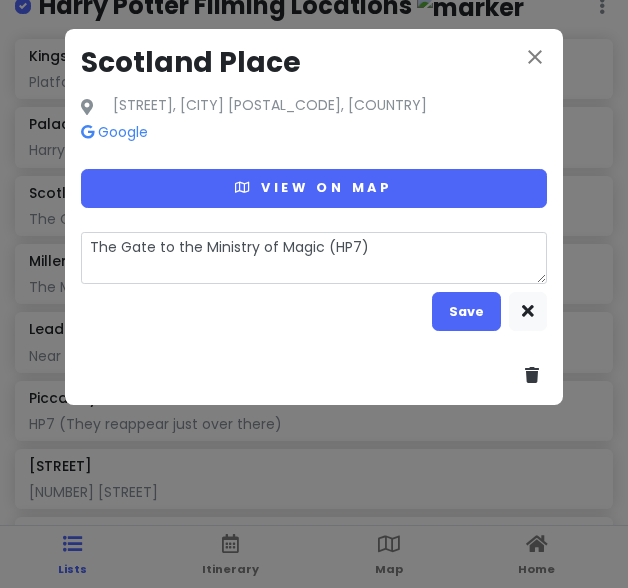 drag, startPoint x: 367, startPoint y: 241, endPoint x: -237, endPoint y: 232, distance: 604.0671 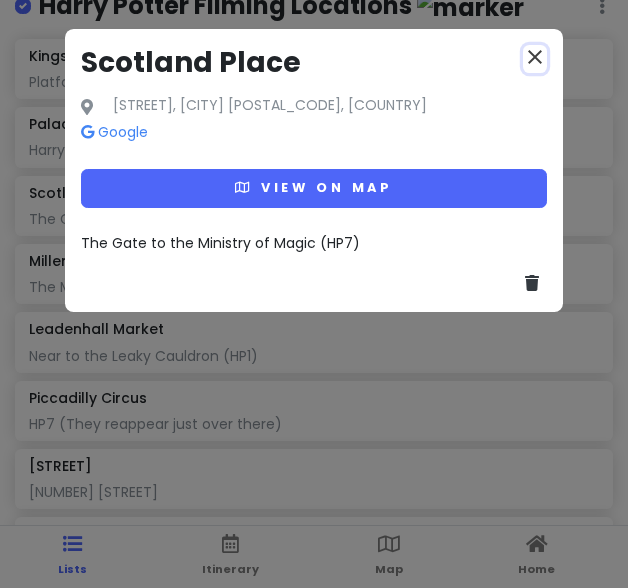 click on "close" at bounding box center (535, 57) 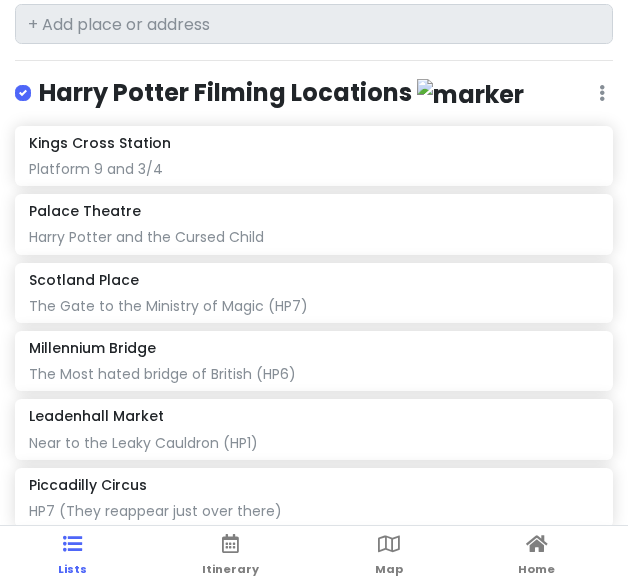 scroll, scrollTop: 2205, scrollLeft: 0, axis: vertical 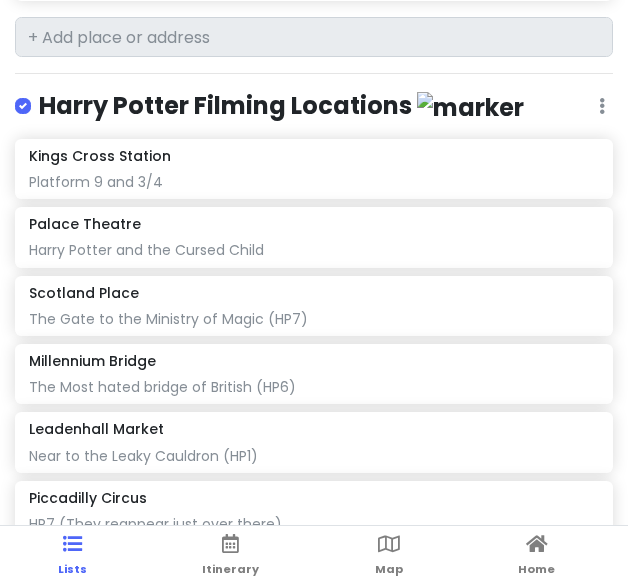 click on "Harry Potter and the Cursed Child" at bounding box center (313, -1813) 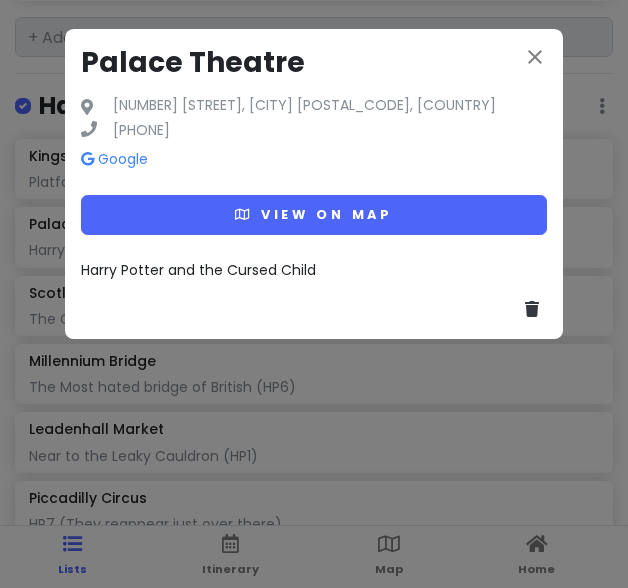 click on "Harry Potter and the Cursed Child" at bounding box center [314, 270] 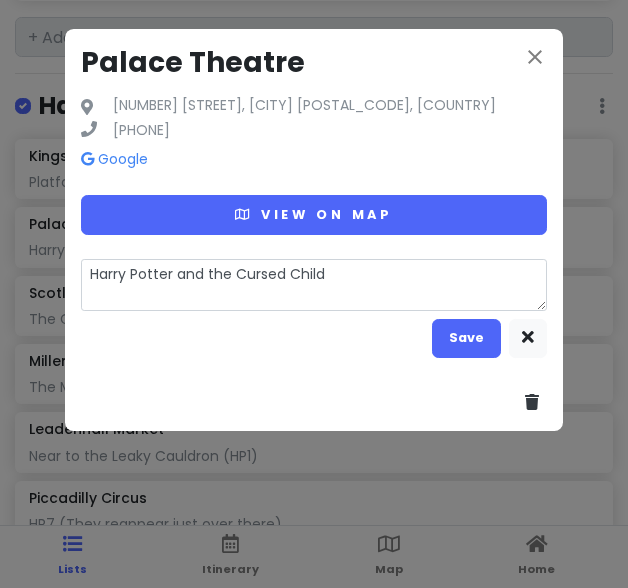 drag, startPoint x: 339, startPoint y: 273, endPoint x: 12, endPoint y: 267, distance: 327.05505 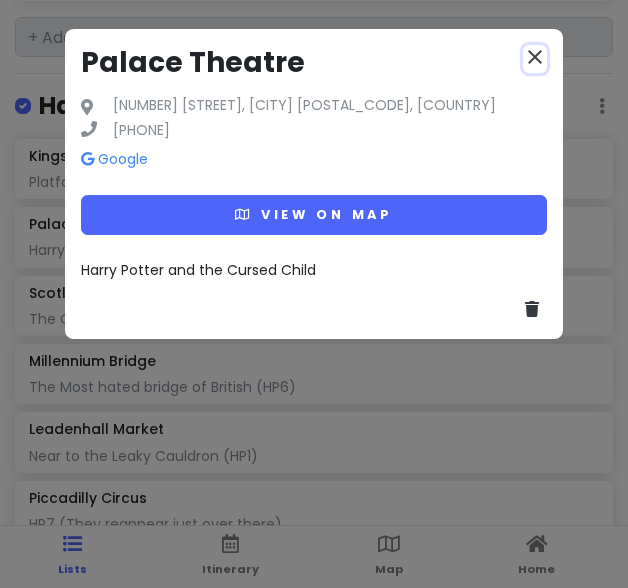 click on "close" at bounding box center [535, 57] 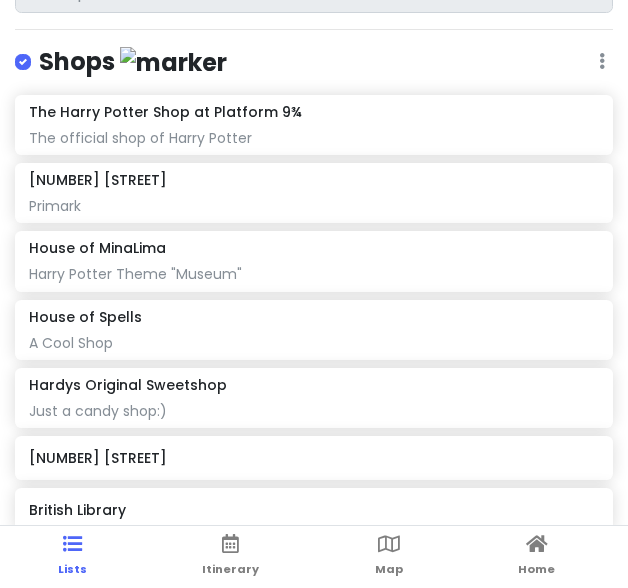 scroll, scrollTop: 1583, scrollLeft: 0, axis: vertical 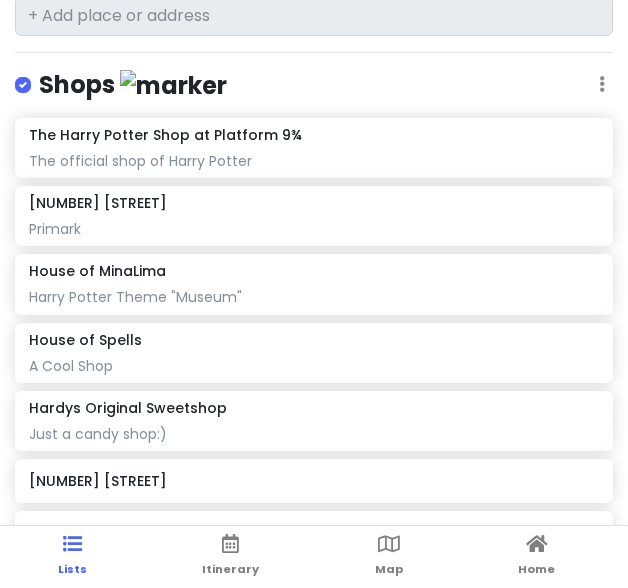 click on "Harry Potter Theme "Museum"" at bounding box center (313, -1191) 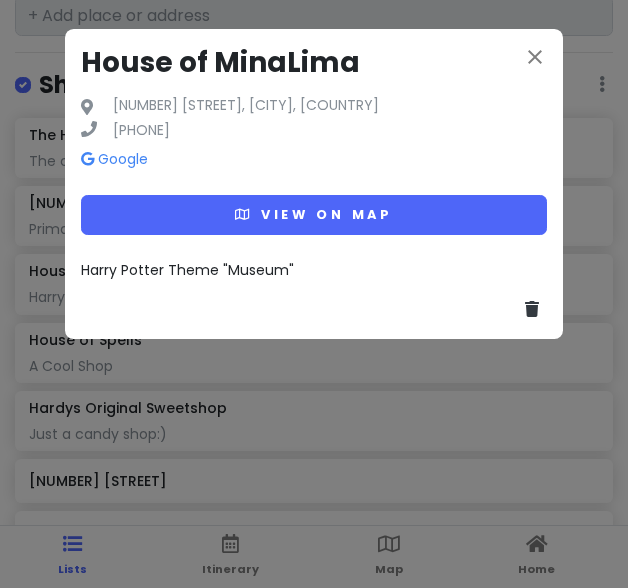 click on "Harry Potter Theme "Museum"" at bounding box center (314, 270) 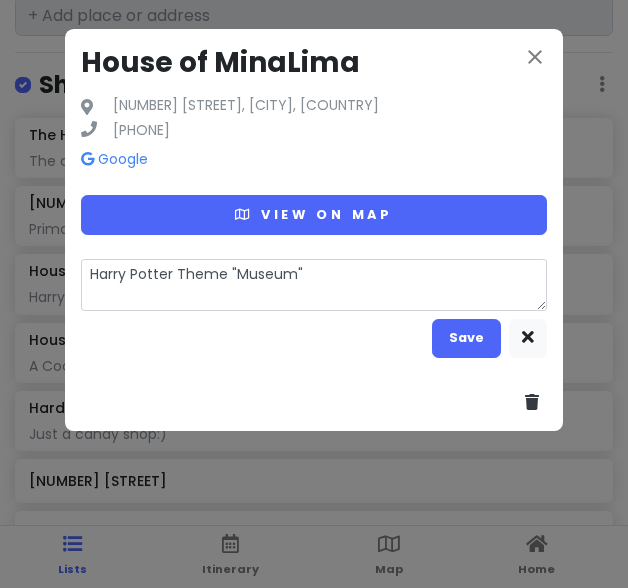 drag, startPoint x: 327, startPoint y: 286, endPoint x: 14, endPoint y: 265, distance: 313.70367 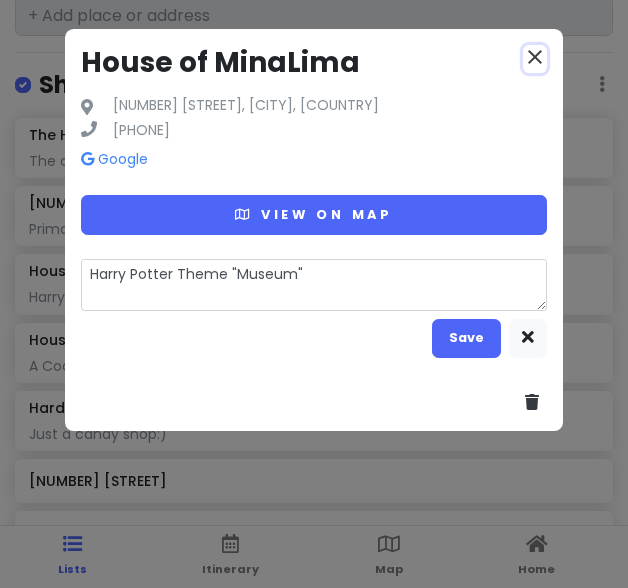 click on "close" at bounding box center (535, 57) 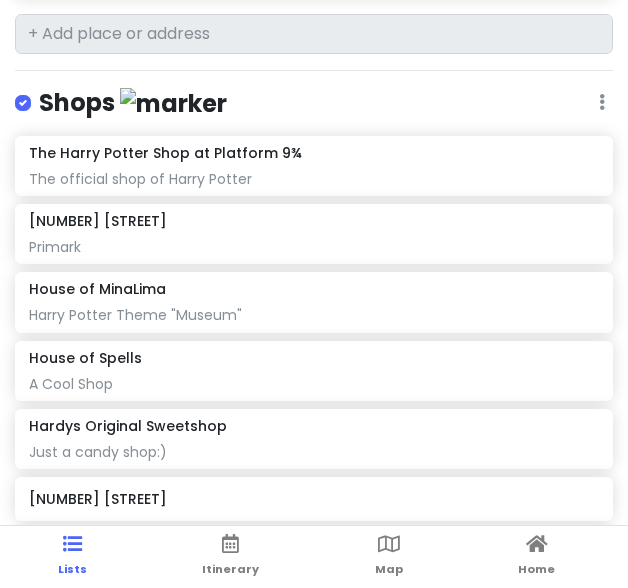 scroll, scrollTop: 1556, scrollLeft: 0, axis: vertical 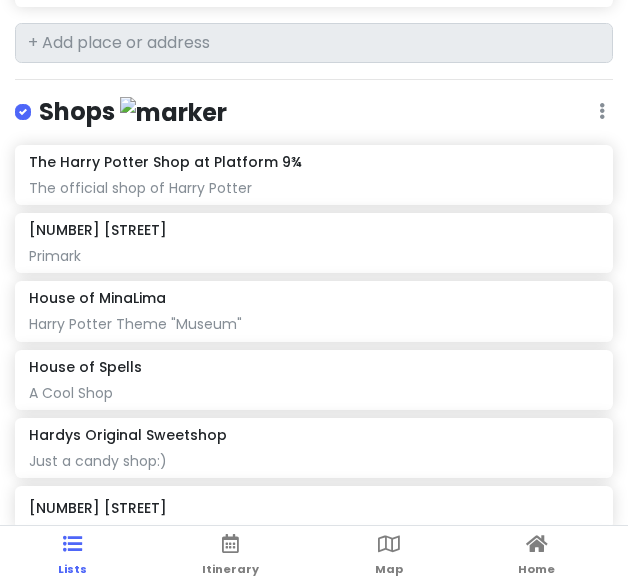 click on "The official shop of Harry Potter" at bounding box center [313, -1164] 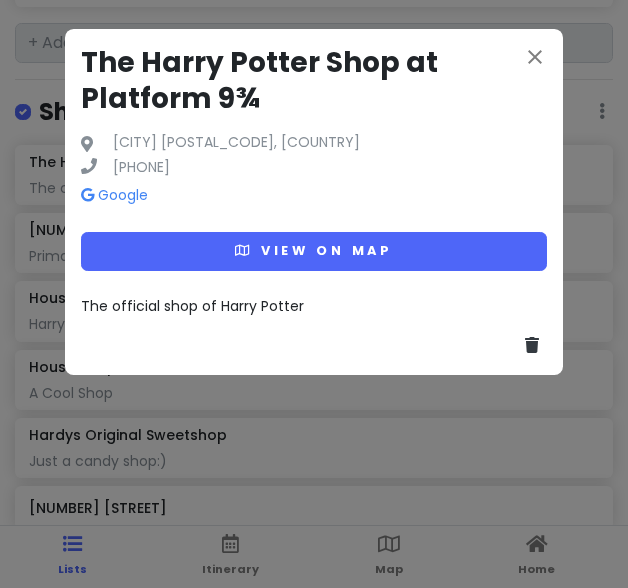 click on "The official shop of Harry Potter" at bounding box center [192, 306] 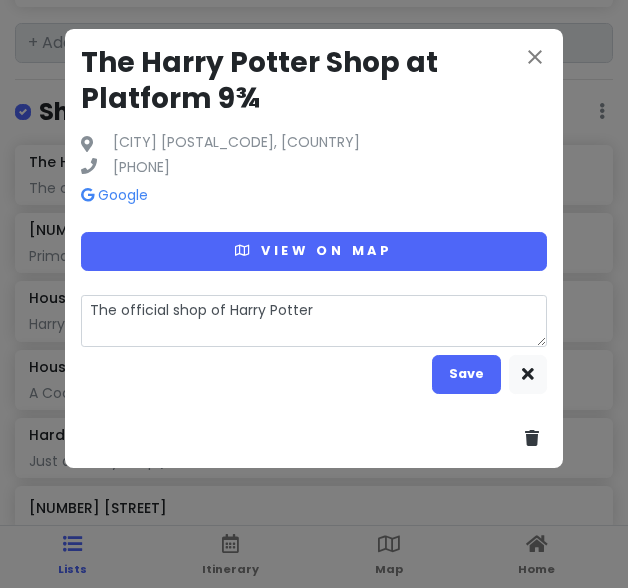 drag, startPoint x: 331, startPoint y: 311, endPoint x: -3, endPoint y: 310, distance: 334.0015 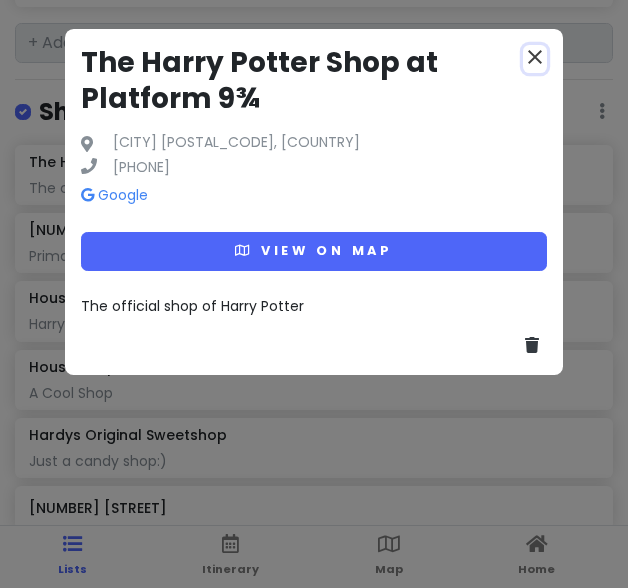 click on "close" at bounding box center [535, 57] 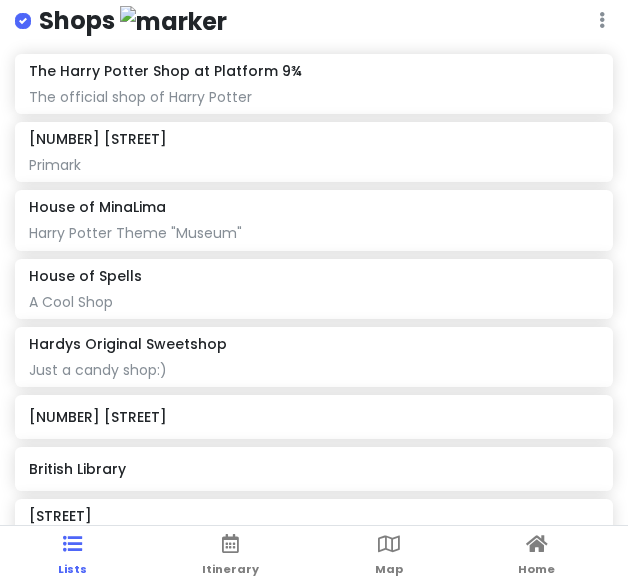 scroll, scrollTop: 1648, scrollLeft: 0, axis: vertical 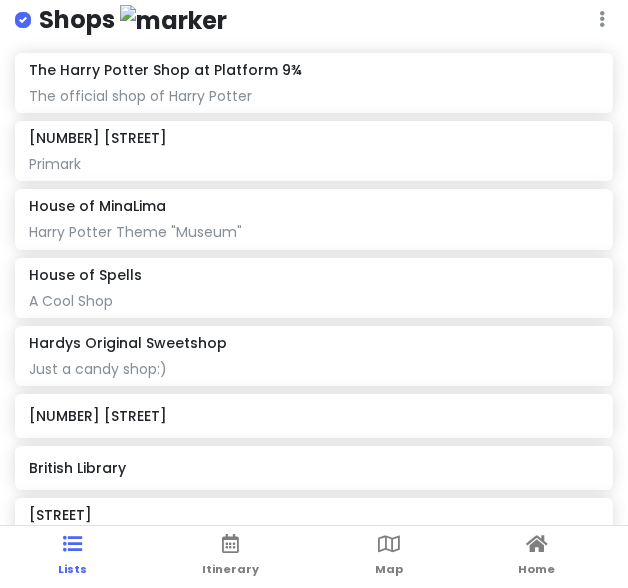 click on "A Cool Shop" at bounding box center (313, -1256) 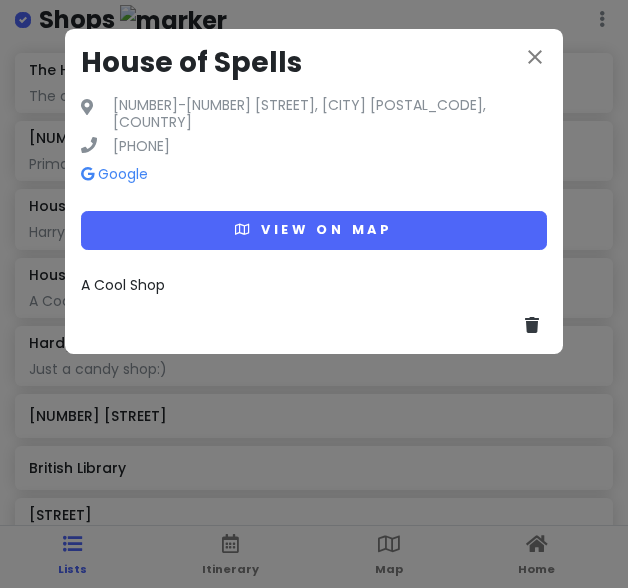 click on "A Cool Shop" at bounding box center [123, 285] 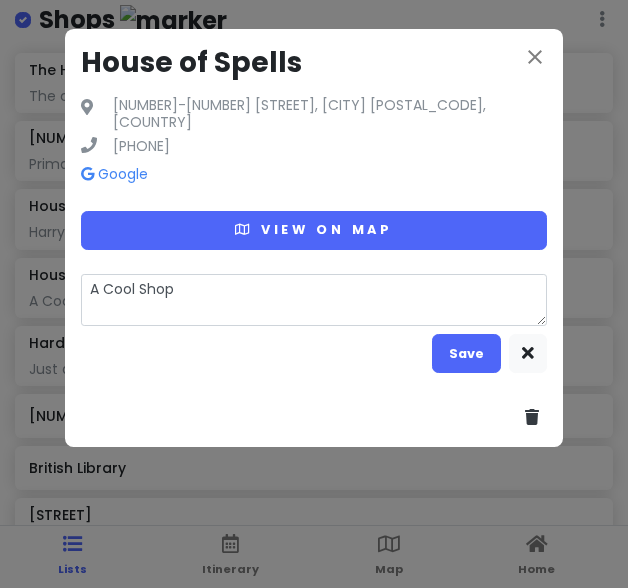 drag, startPoint x: 210, startPoint y: 273, endPoint x: 44, endPoint y: 273, distance: 166 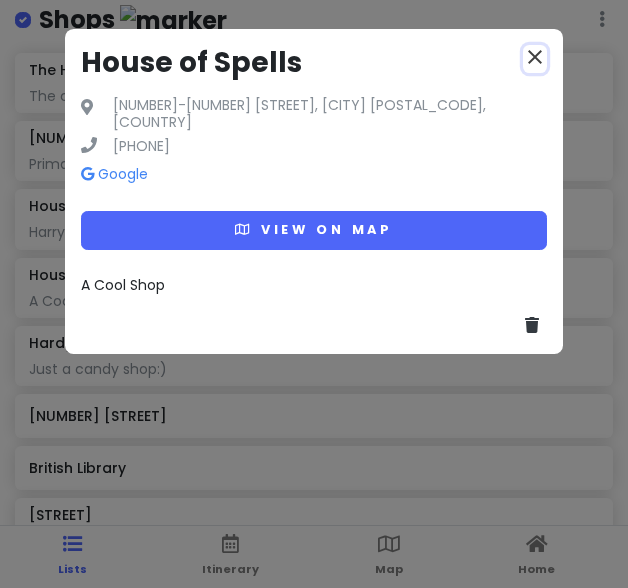 click on "close" at bounding box center [535, 57] 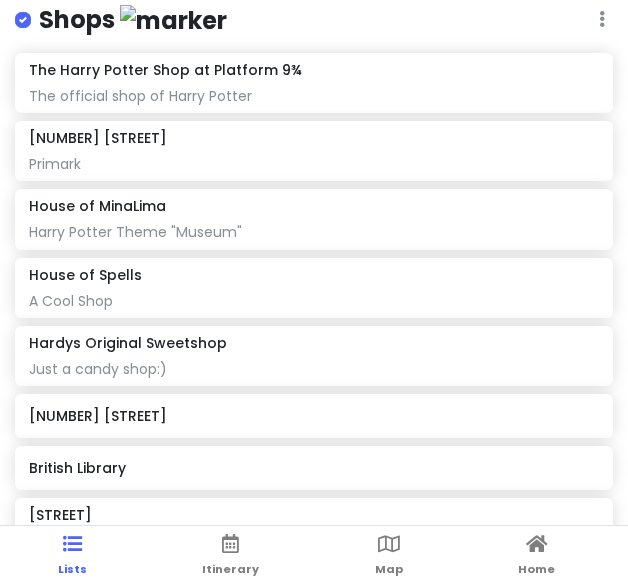 click on "Hardys Original Sweetshop Just a candy shop:)" 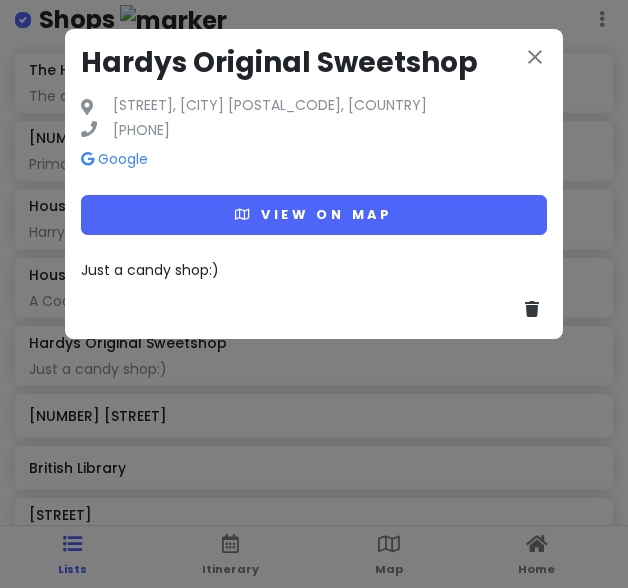 click on "Just a candy shop:)" at bounding box center (150, 270) 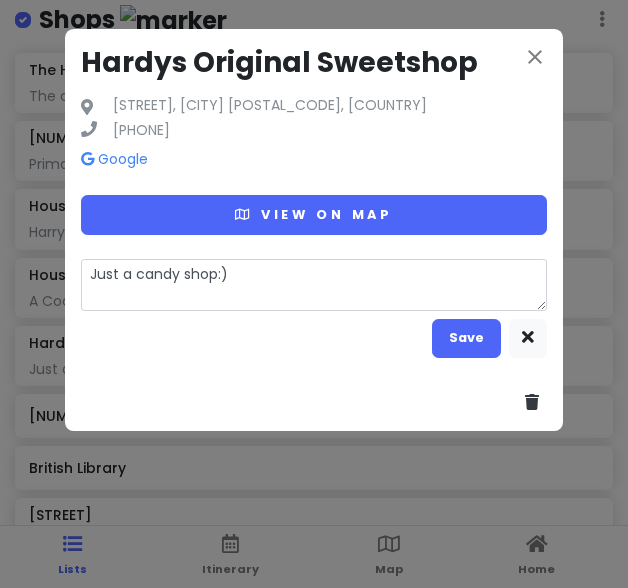 drag, startPoint x: 246, startPoint y: 290, endPoint x: -84, endPoint y: 281, distance: 330.1227 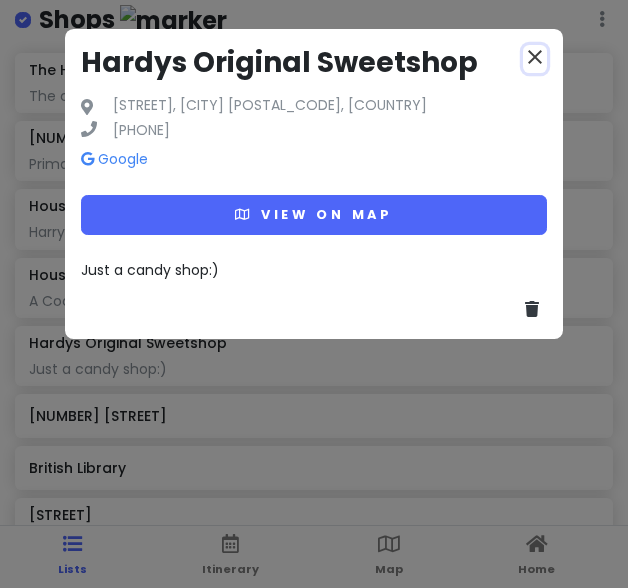 click on "close" at bounding box center [535, 57] 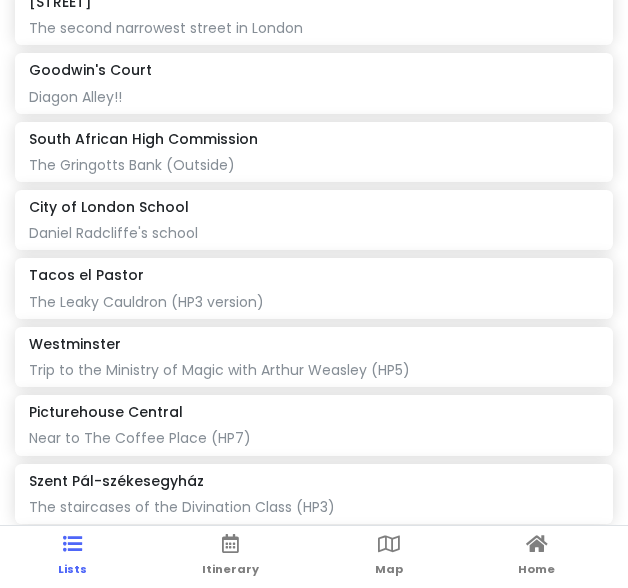 scroll, scrollTop: 3380, scrollLeft: 0, axis: vertical 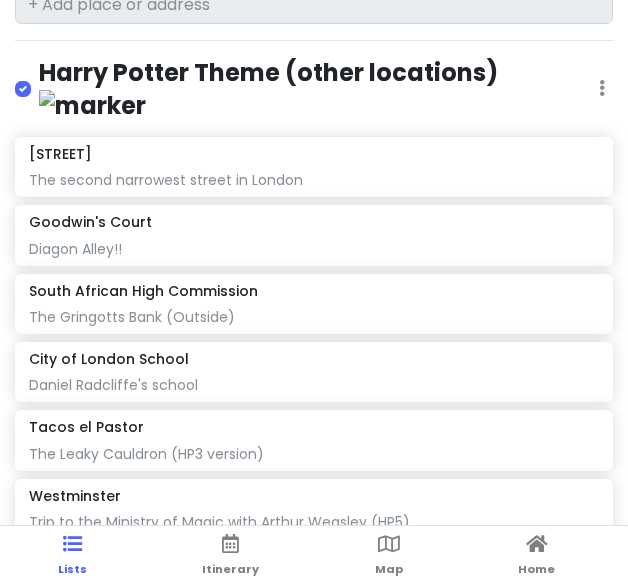 click on "The second narrowest street in London" at bounding box center [313, -2824] 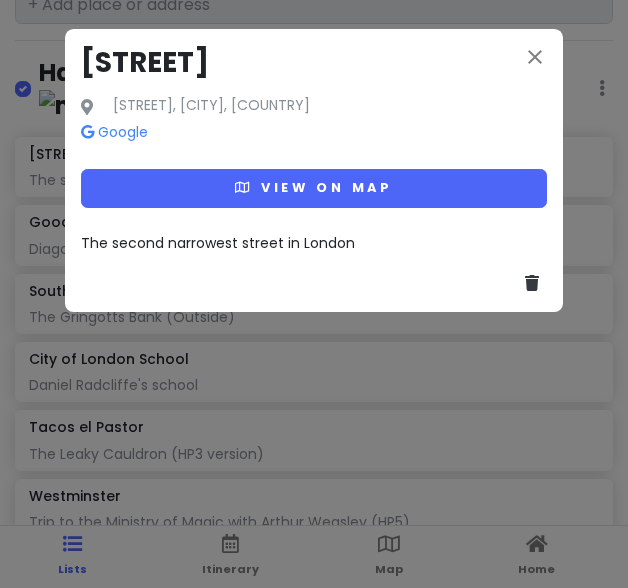 click on "The second narrowest street in London" at bounding box center (218, 243) 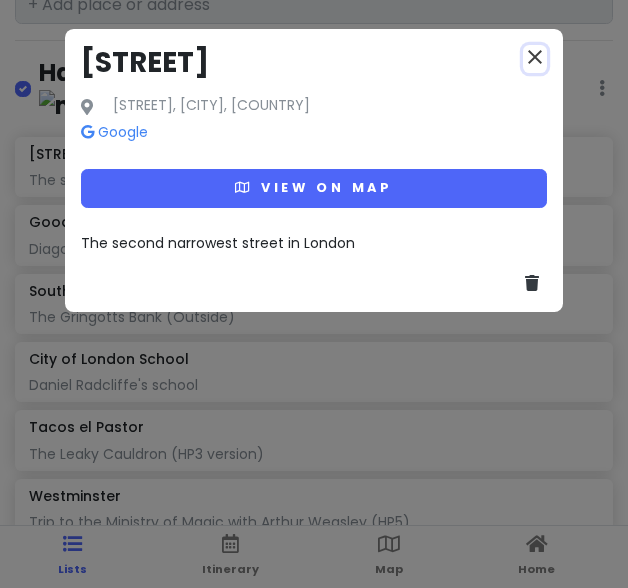 click on "close" at bounding box center [535, 57] 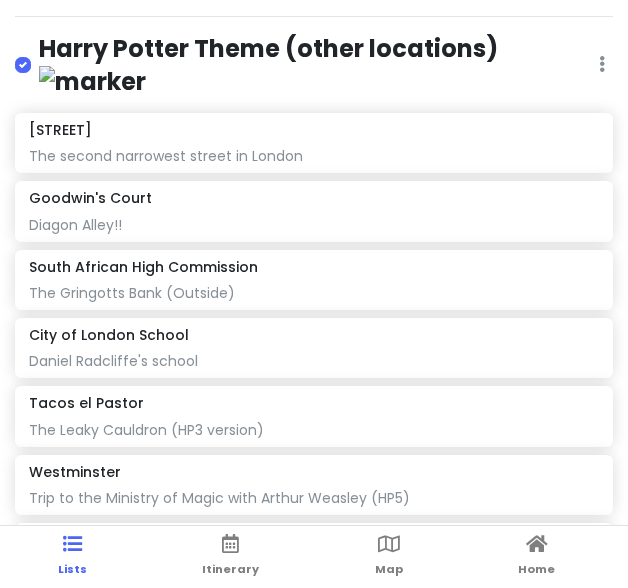 scroll, scrollTop: 3181, scrollLeft: 0, axis: vertical 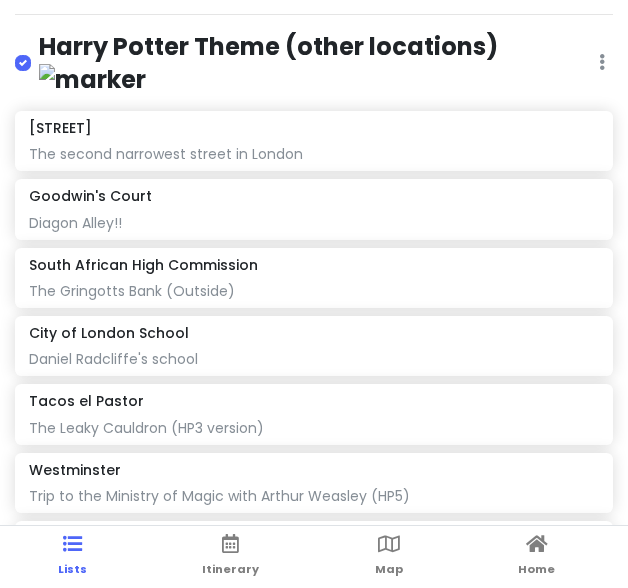click on "Goodwin's Court" at bounding box center [90, 196] 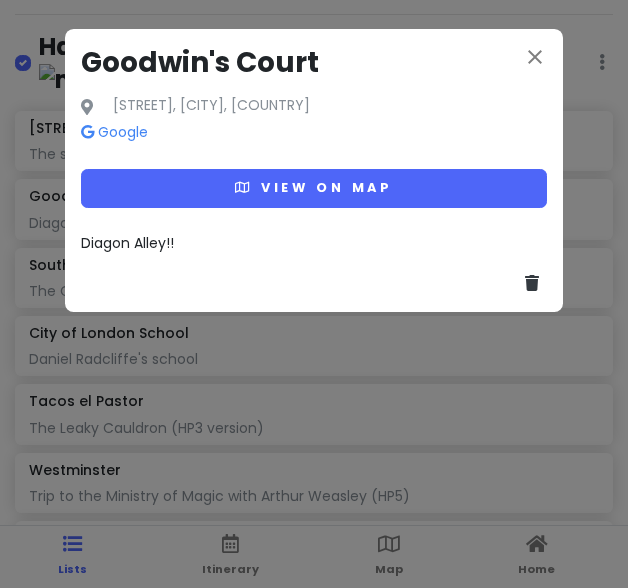 click on "Diagon Alley!!" at bounding box center (127, 243) 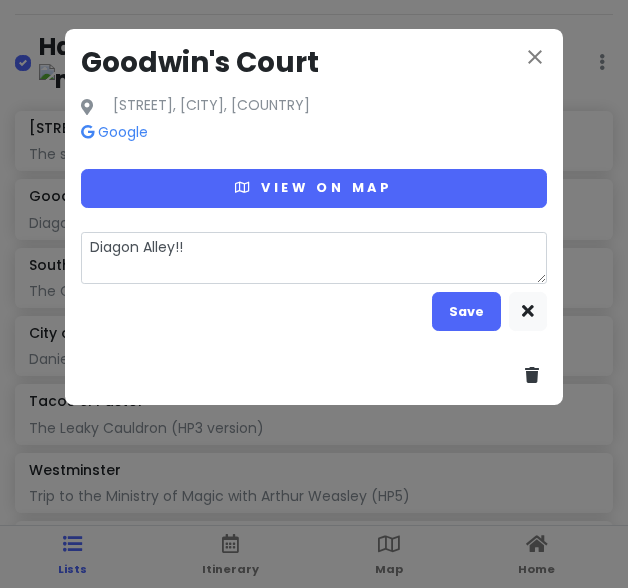 drag, startPoint x: 200, startPoint y: 257, endPoint x: 31, endPoint y: 254, distance: 169.02663 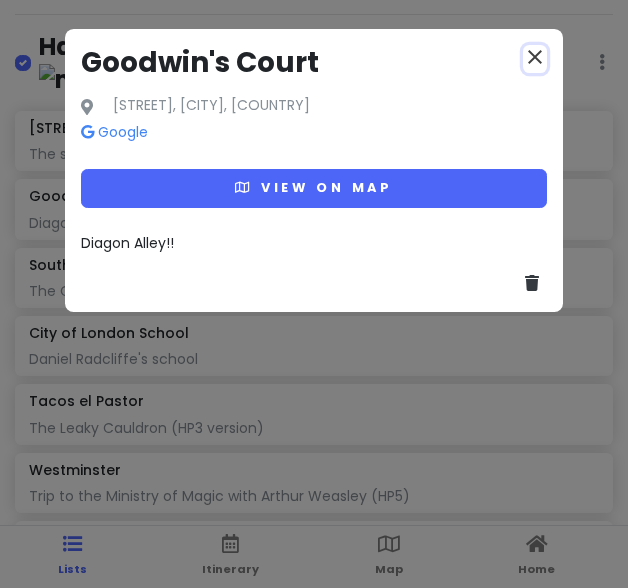 click on "close" at bounding box center (535, 57) 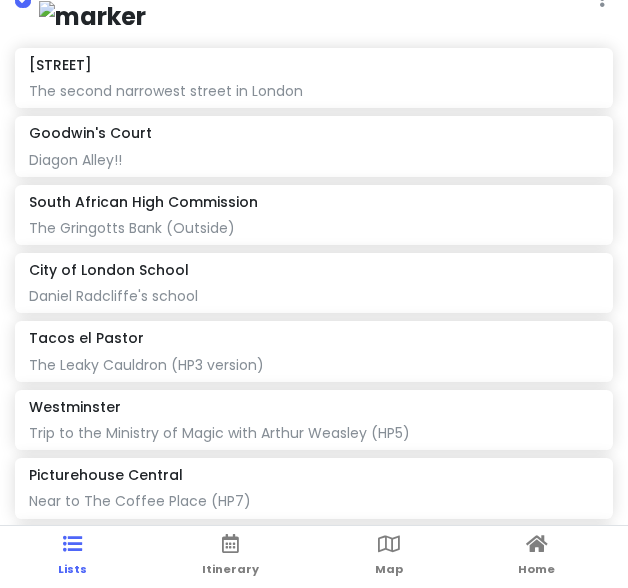 scroll, scrollTop: 3269, scrollLeft: 0, axis: vertical 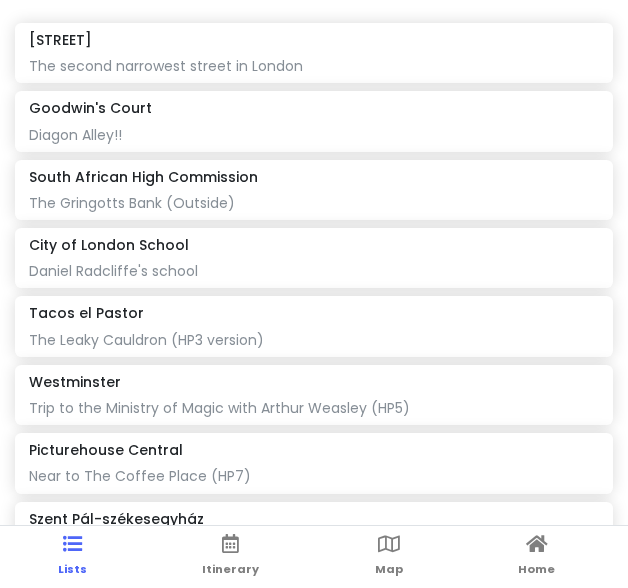 click on "The Gringotts Bank (Outside)" at bounding box center (313, -2938) 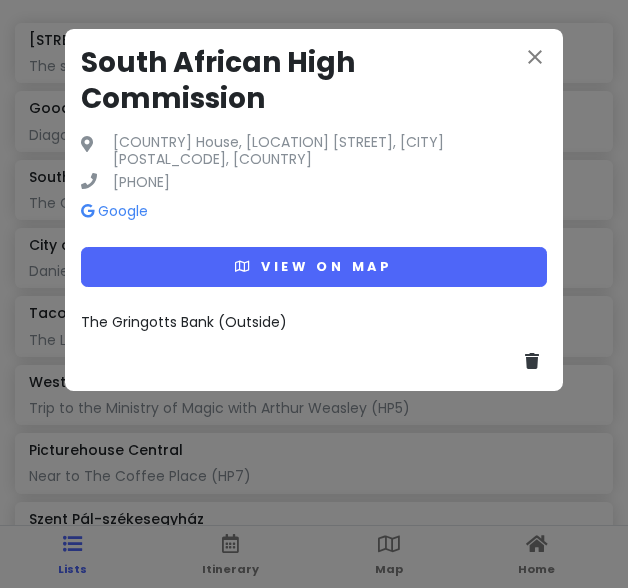 click on "The Gringotts Bank (Outside)" at bounding box center (184, 322) 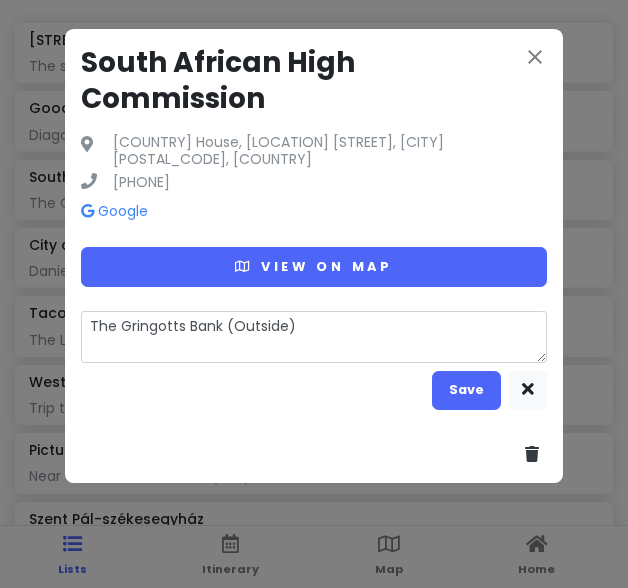 drag, startPoint x: 303, startPoint y: 329, endPoint x: -4, endPoint y: 327, distance: 307.0065 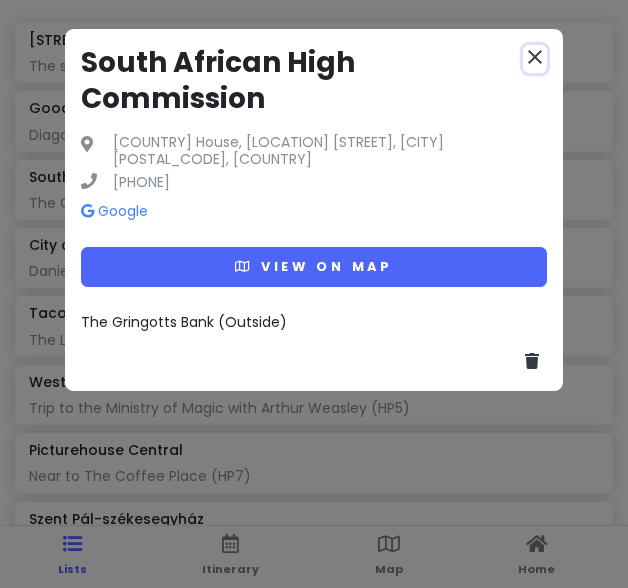 click on "close" at bounding box center (535, 57) 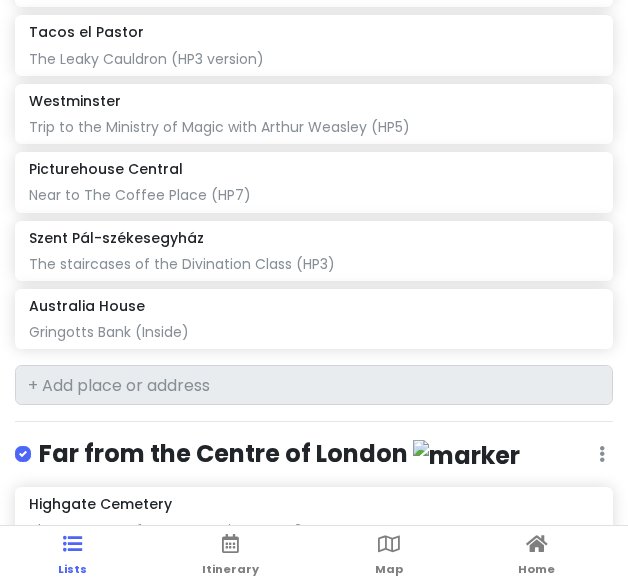 scroll, scrollTop: 3546, scrollLeft: 0, axis: vertical 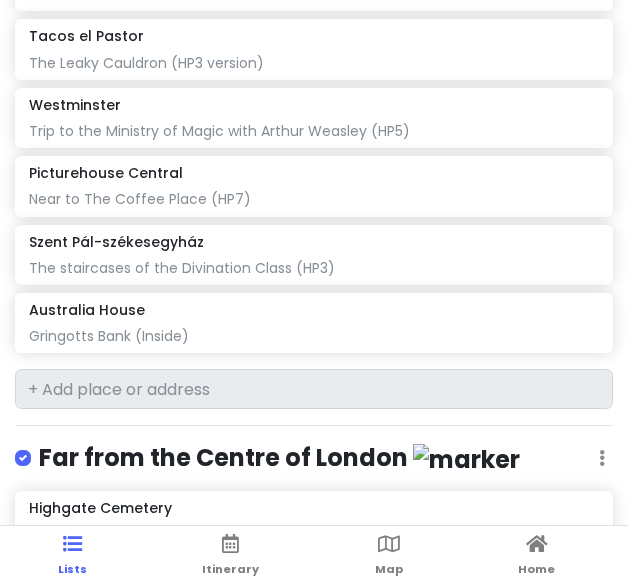 click on "Trip to the Ministry of Magic with Arthur Weasley (HP5)" at bounding box center [313, -3215] 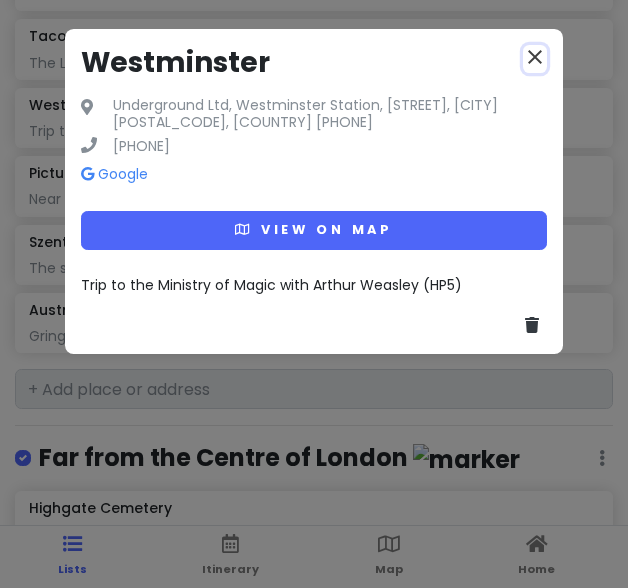 click on "close" at bounding box center (535, 57) 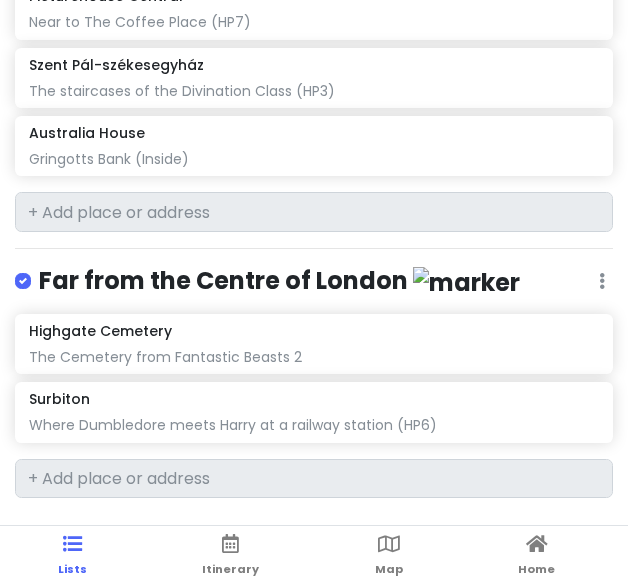 scroll, scrollTop: 3723, scrollLeft: 0, axis: vertical 